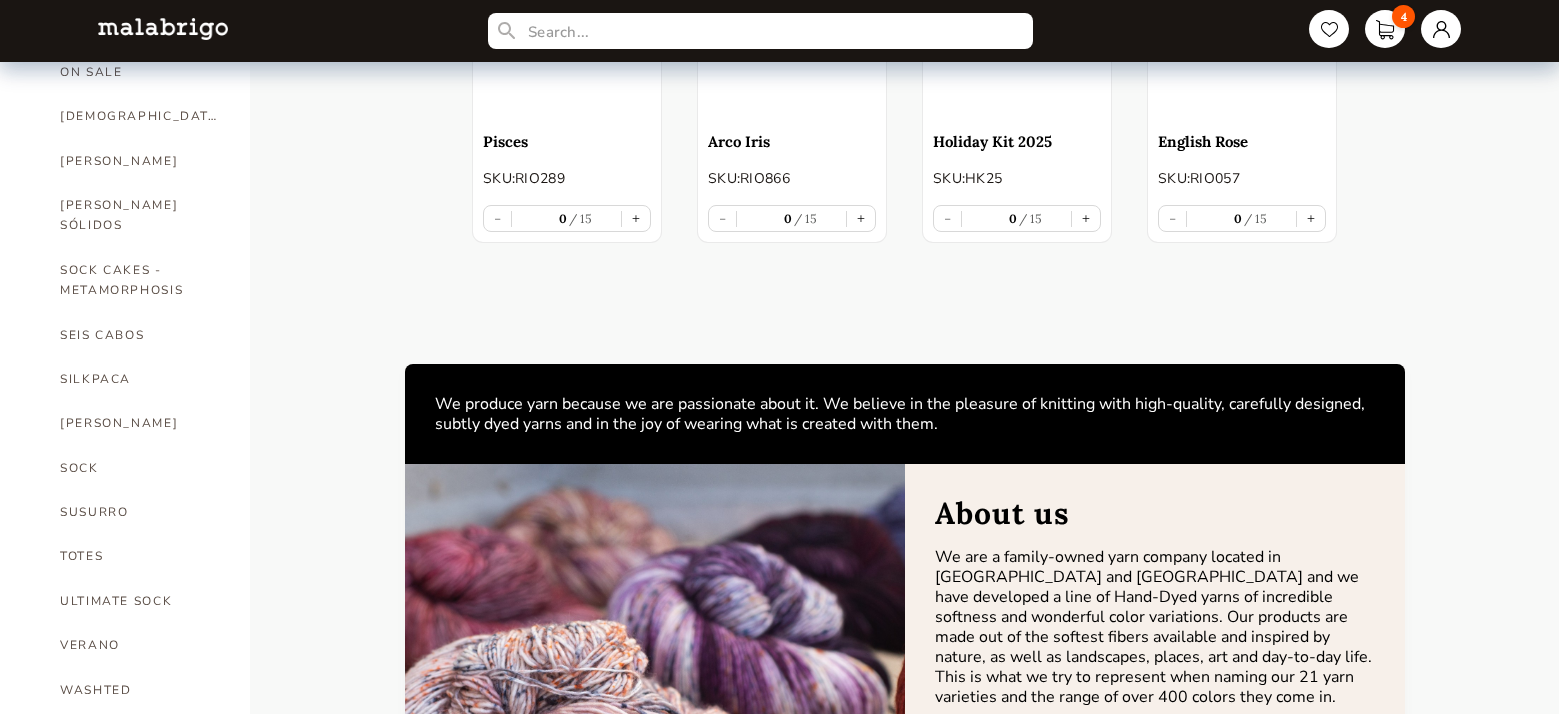 scroll, scrollTop: 1133, scrollLeft: 0, axis: vertical 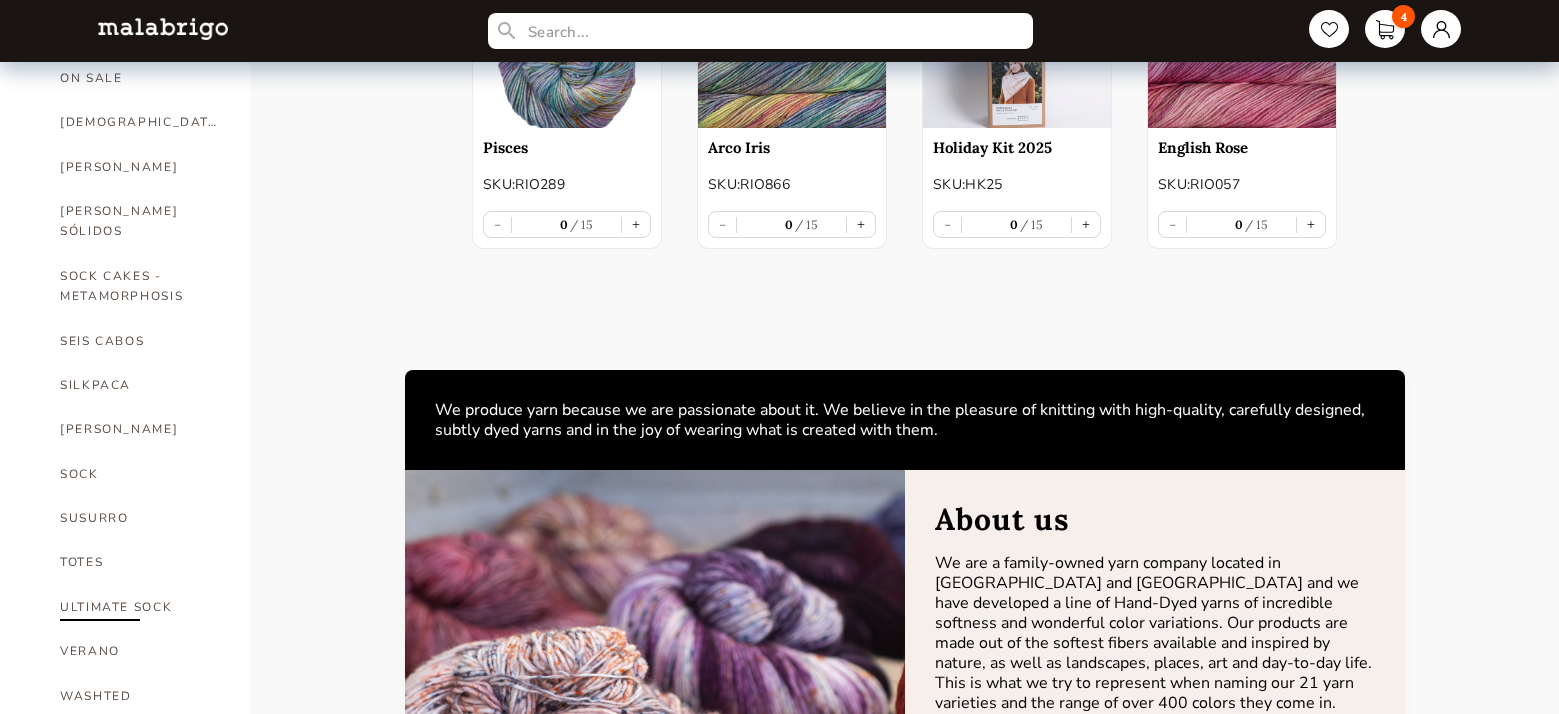 click on "ULTIMATE SOCK" at bounding box center (140, 607) 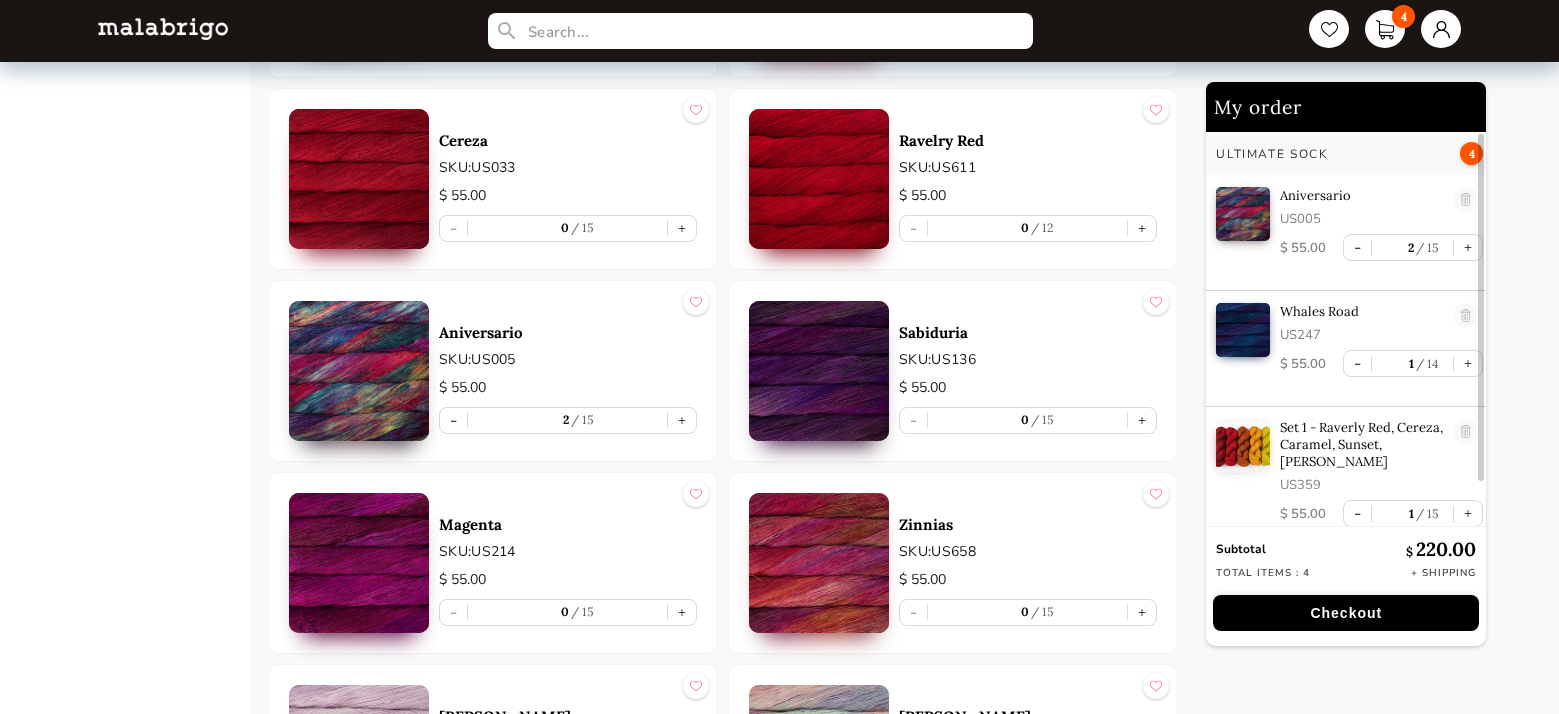 scroll, scrollTop: 1954, scrollLeft: 0, axis: vertical 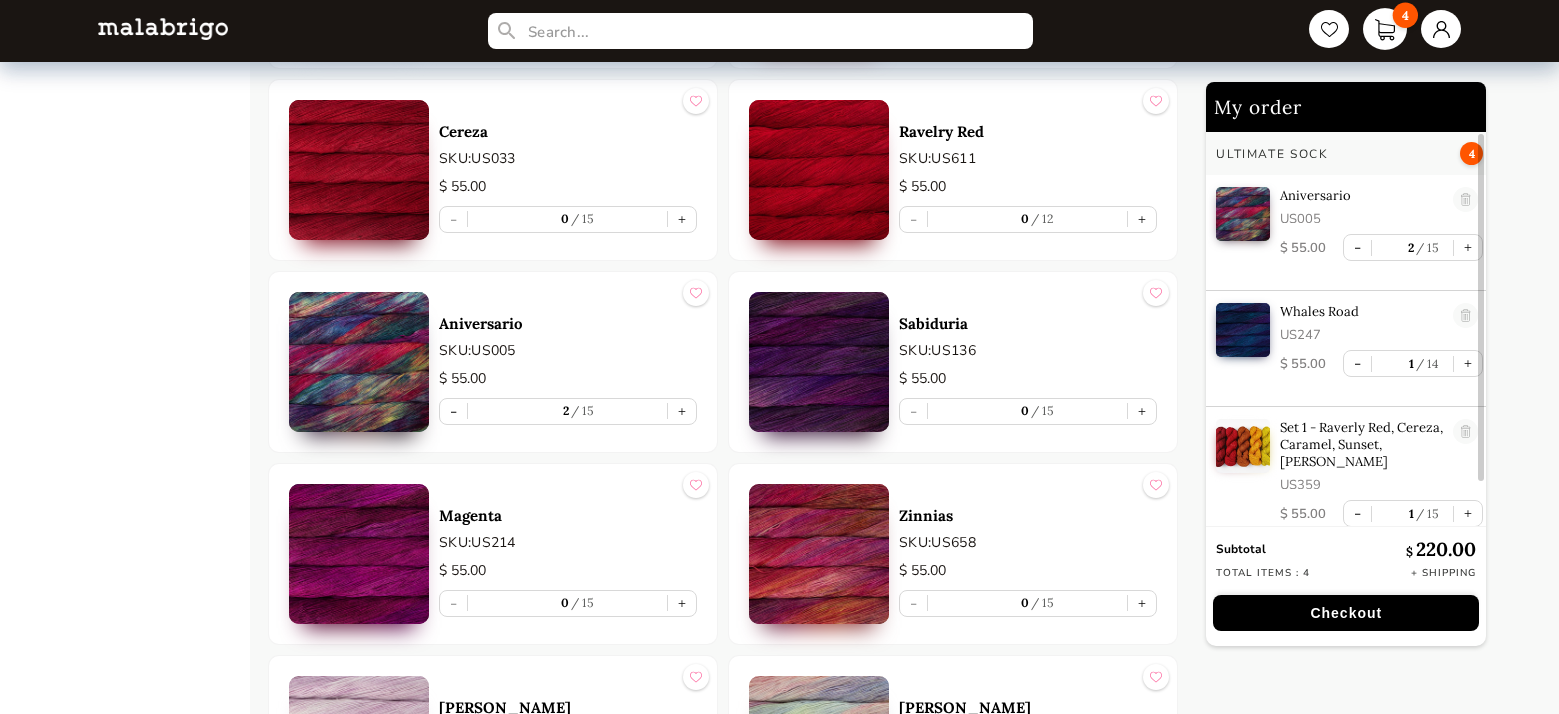 click on "4" at bounding box center (1385, 29) 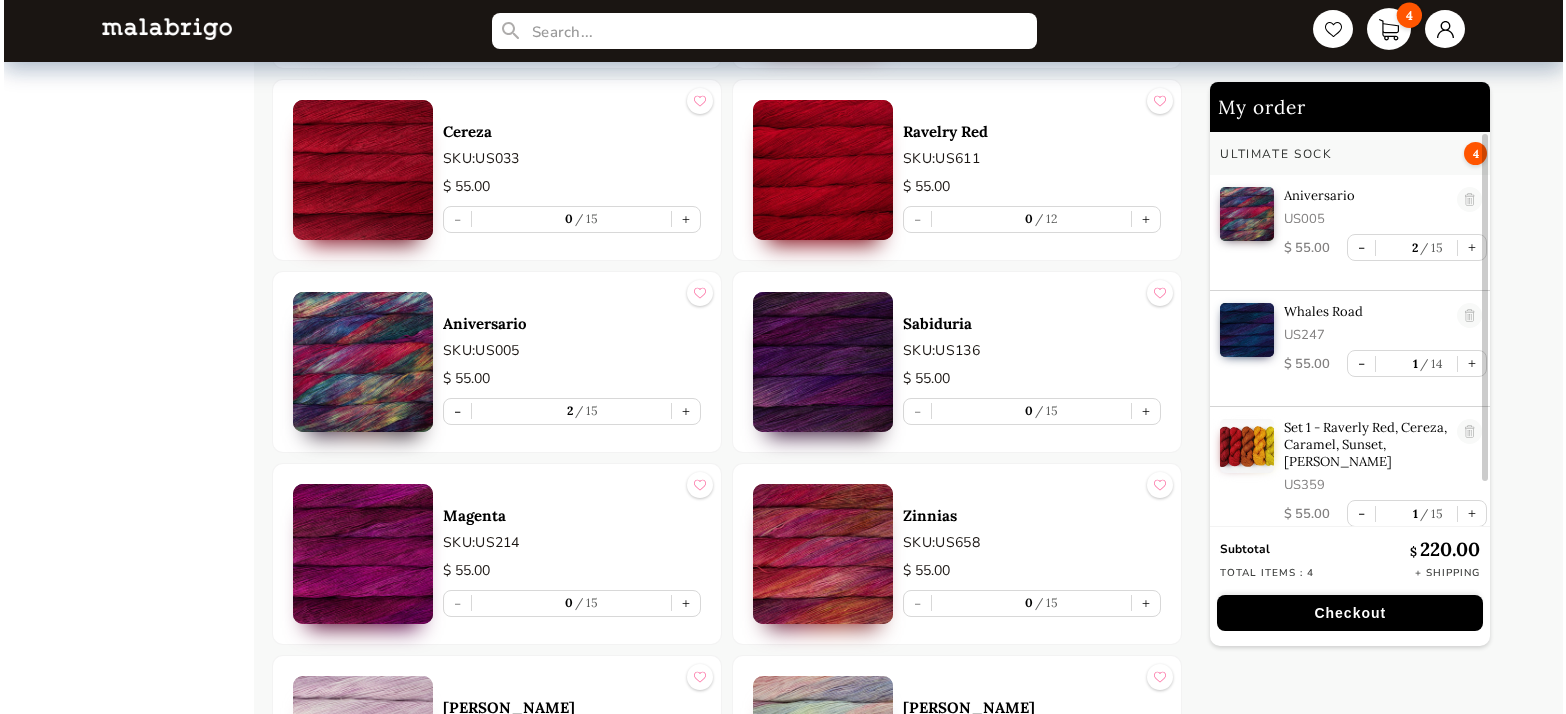 scroll, scrollTop: 0, scrollLeft: 0, axis: both 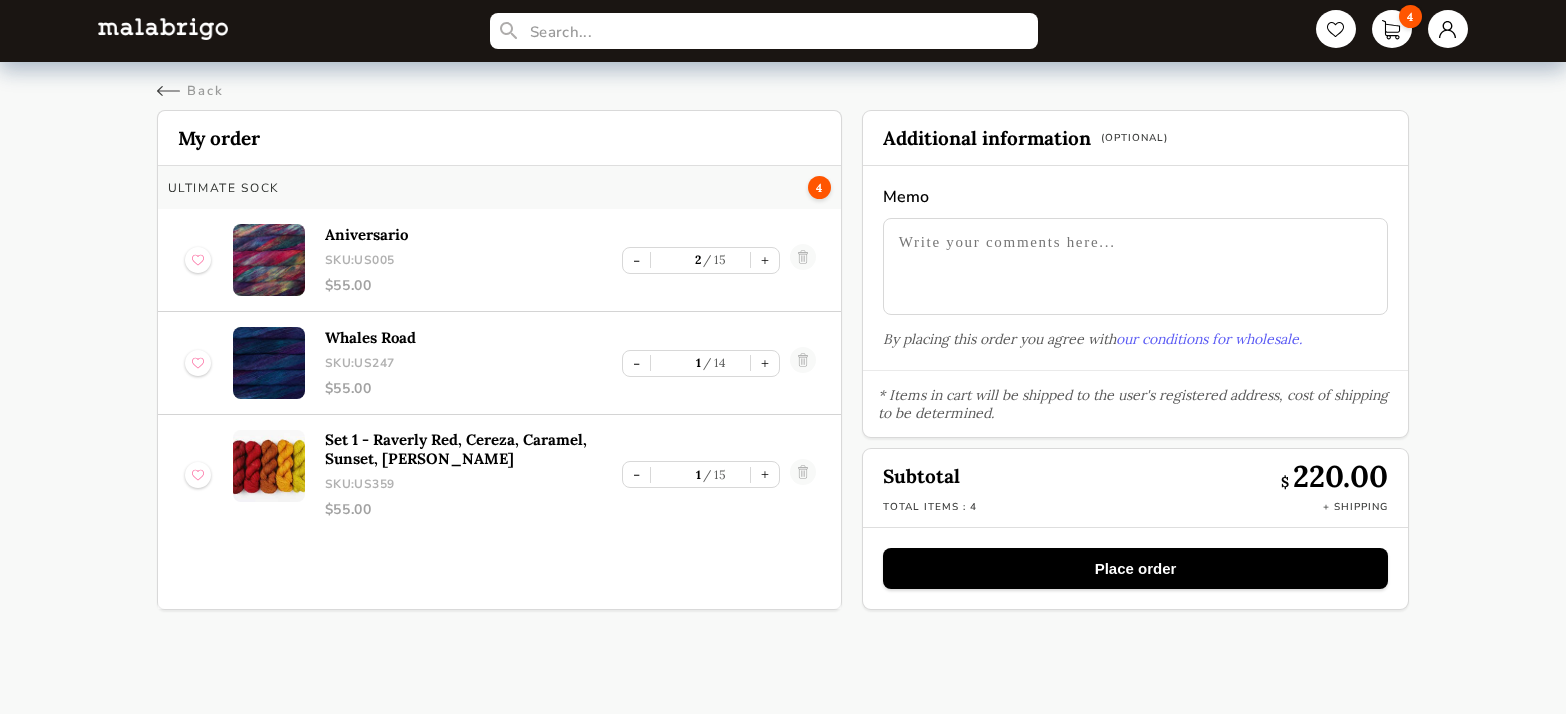 select on "INDEX" 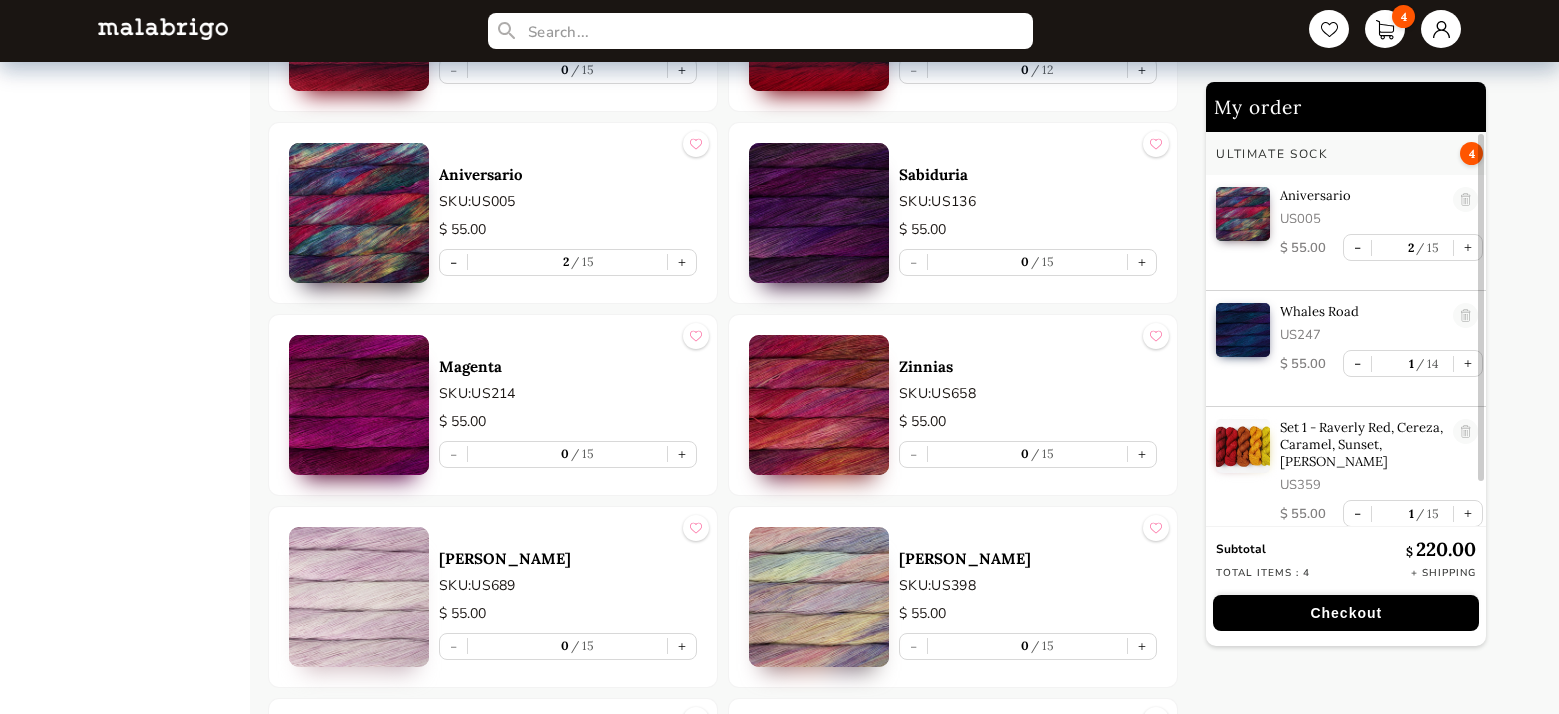 scroll, scrollTop: 2105, scrollLeft: 0, axis: vertical 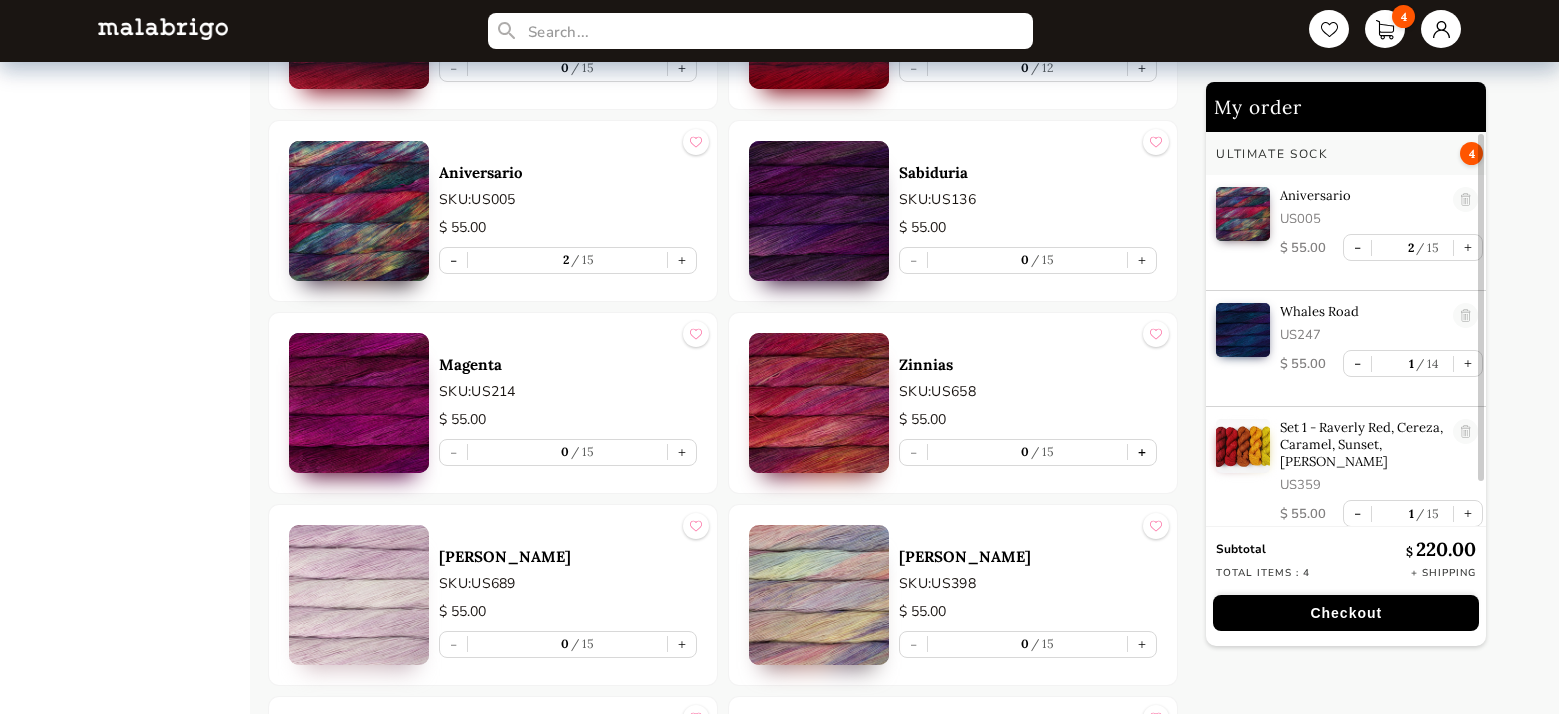 click on "+" at bounding box center (1142, 452) 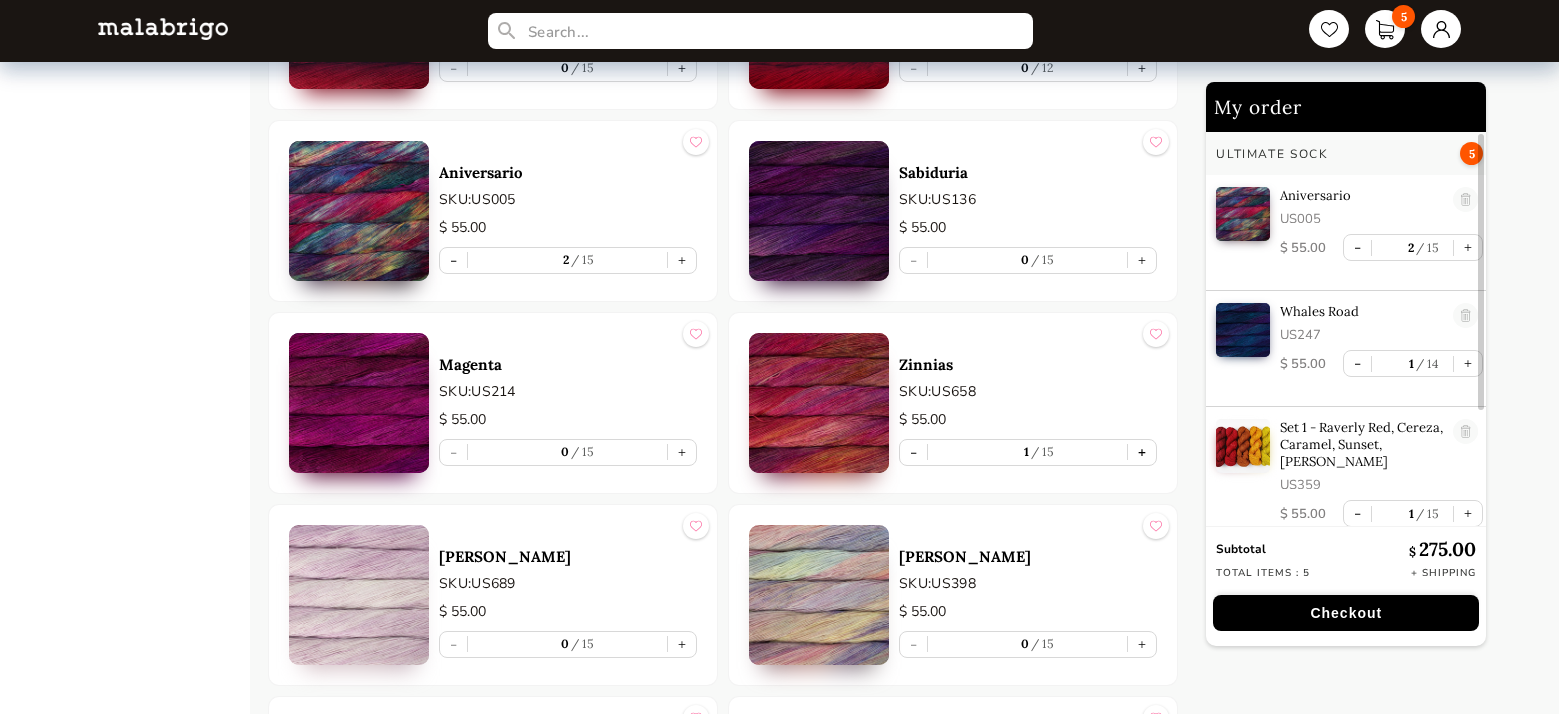 scroll, scrollTop: 83, scrollLeft: 0, axis: vertical 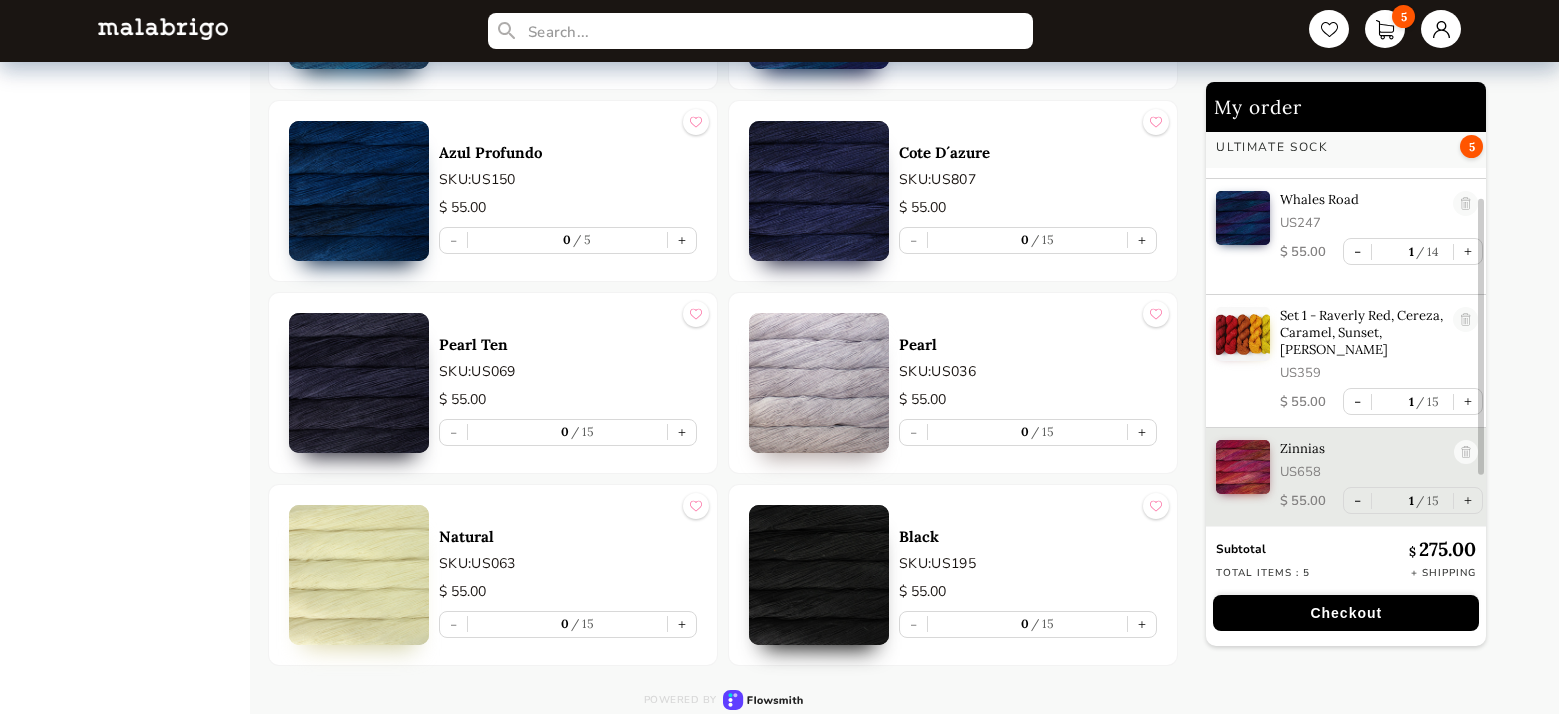 type 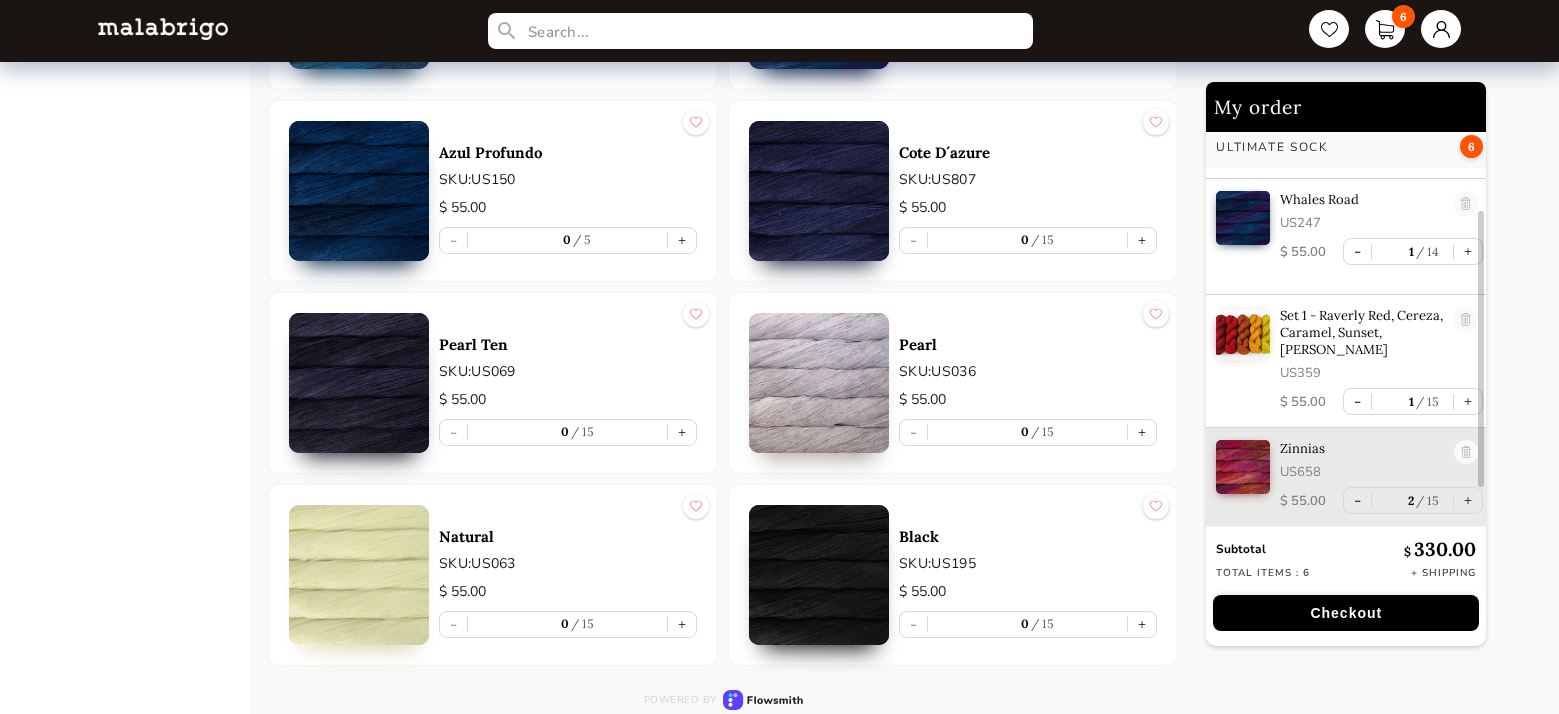 scroll, scrollTop: 123, scrollLeft: 0, axis: vertical 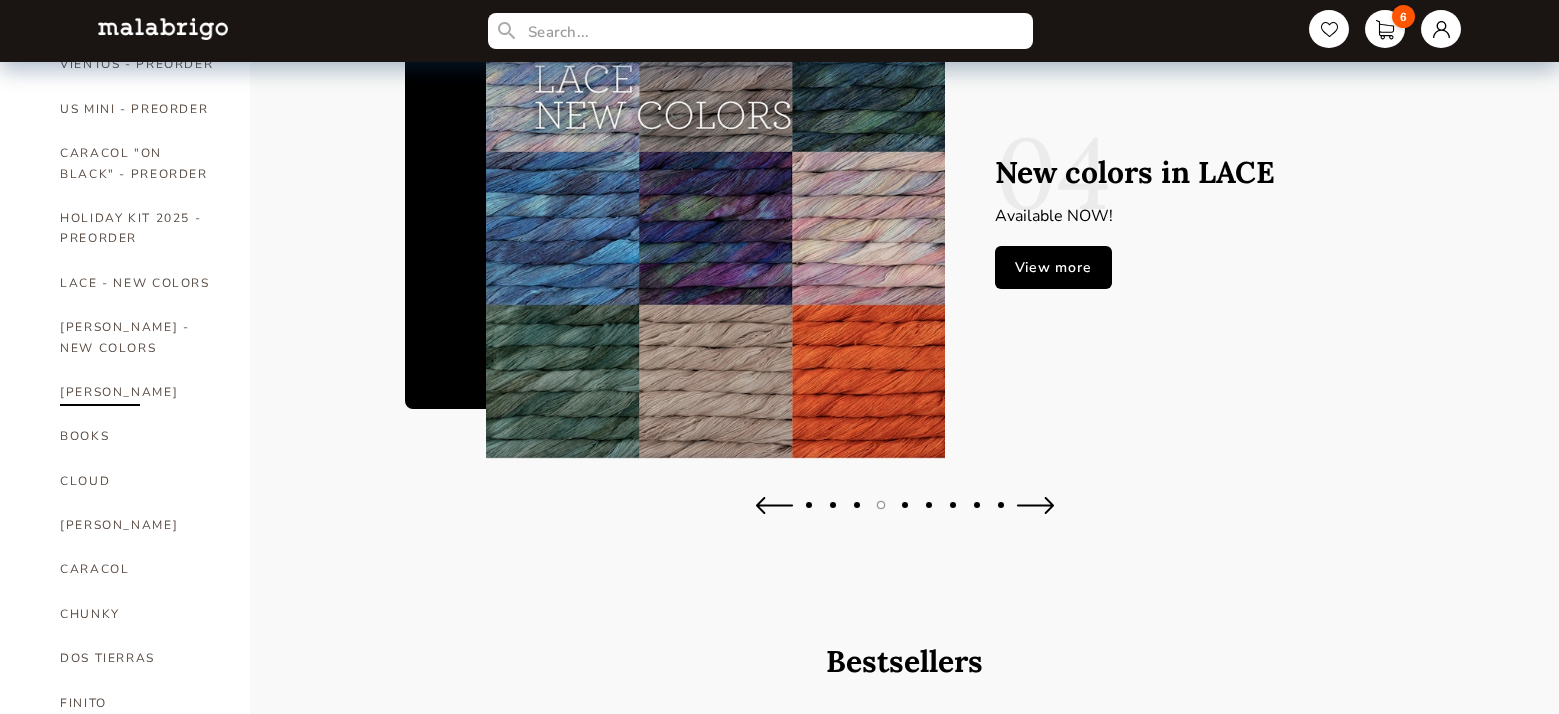 click on "[PERSON_NAME]" at bounding box center [140, 392] 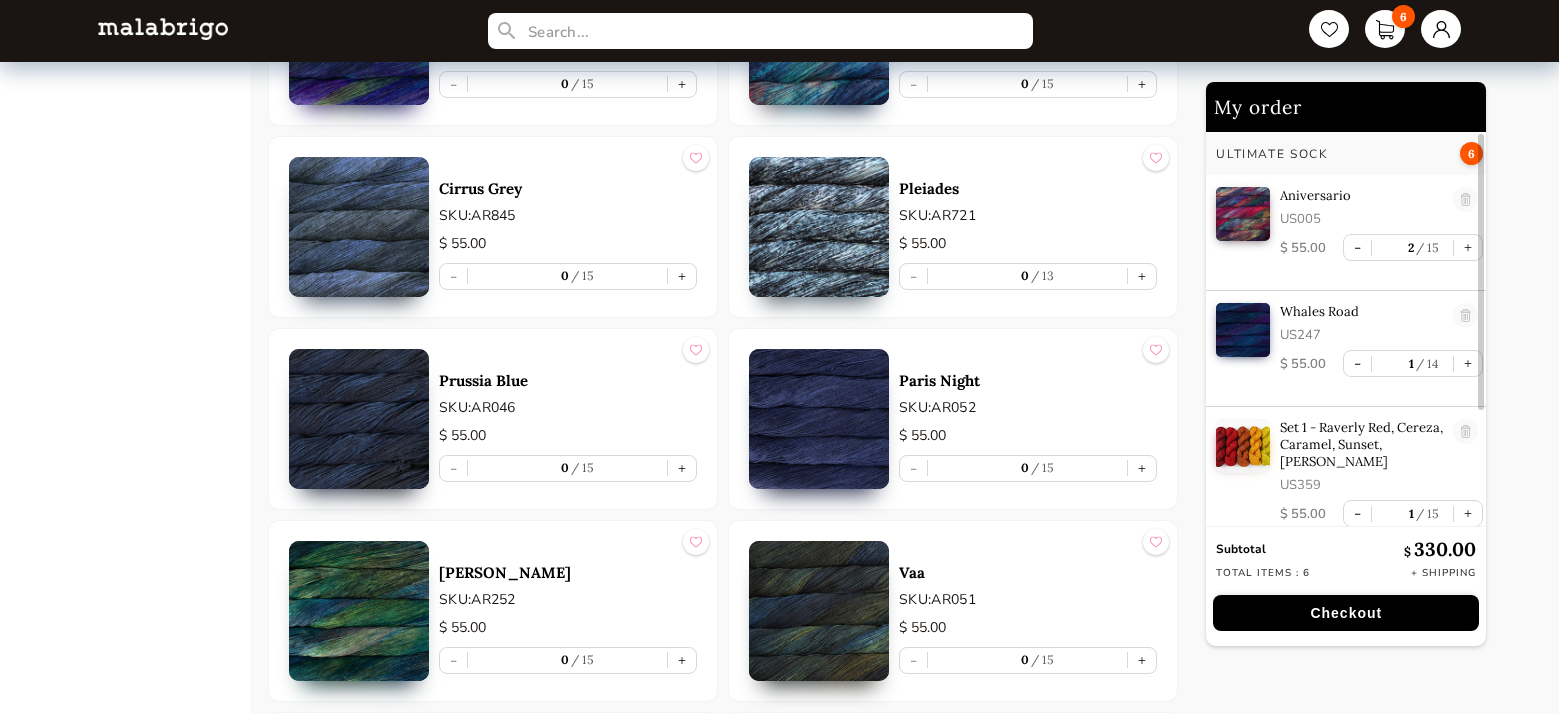 scroll, scrollTop: 7046, scrollLeft: 0, axis: vertical 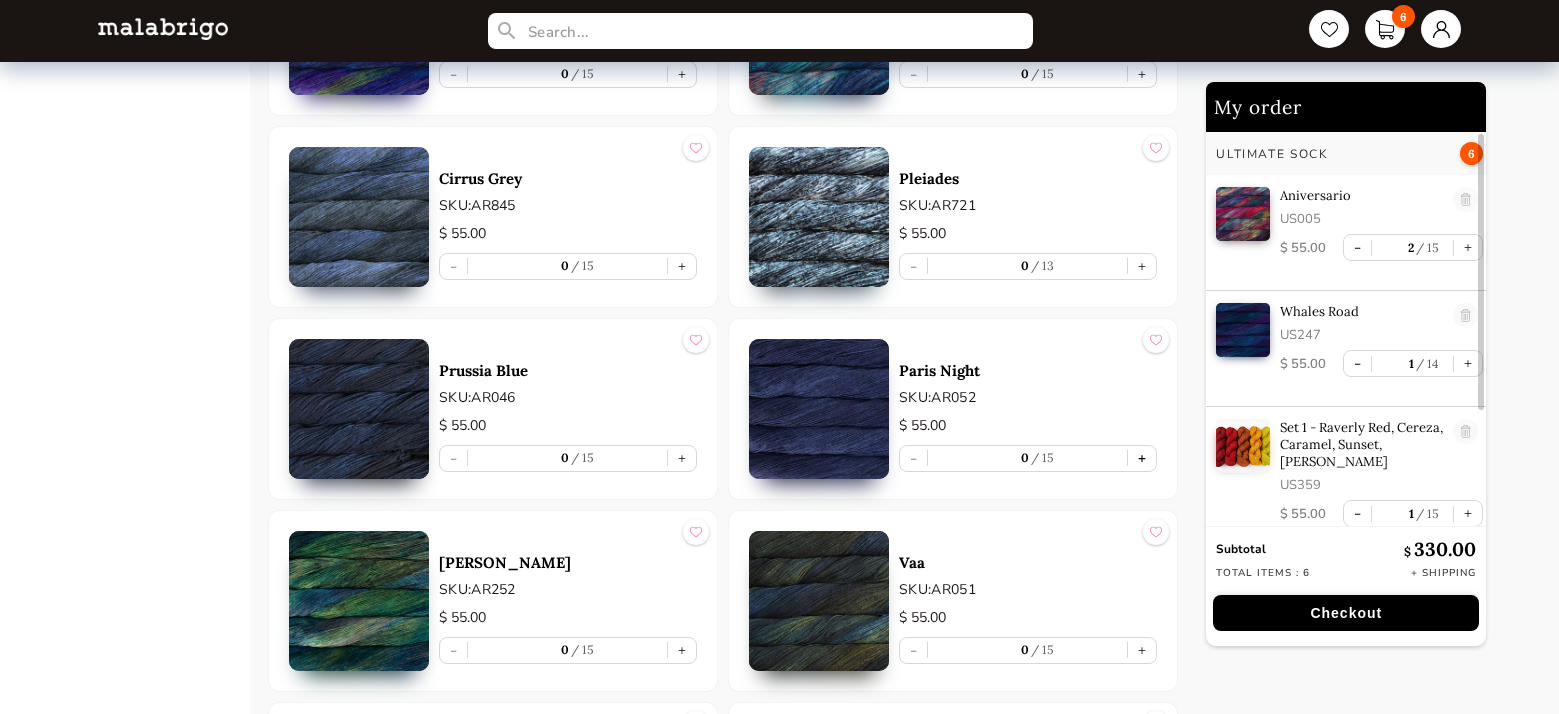 click on "+" at bounding box center (1142, 458) 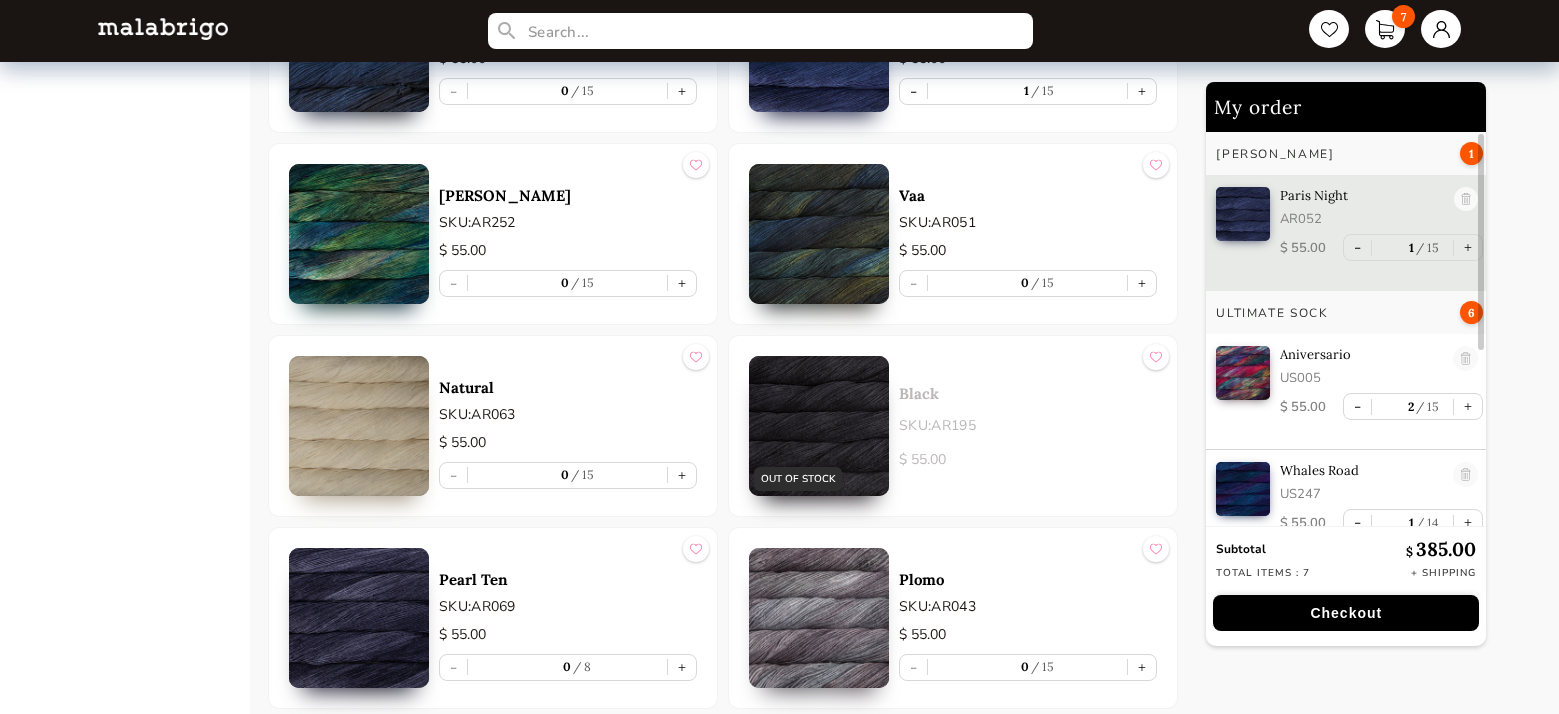 scroll, scrollTop: 7409, scrollLeft: 0, axis: vertical 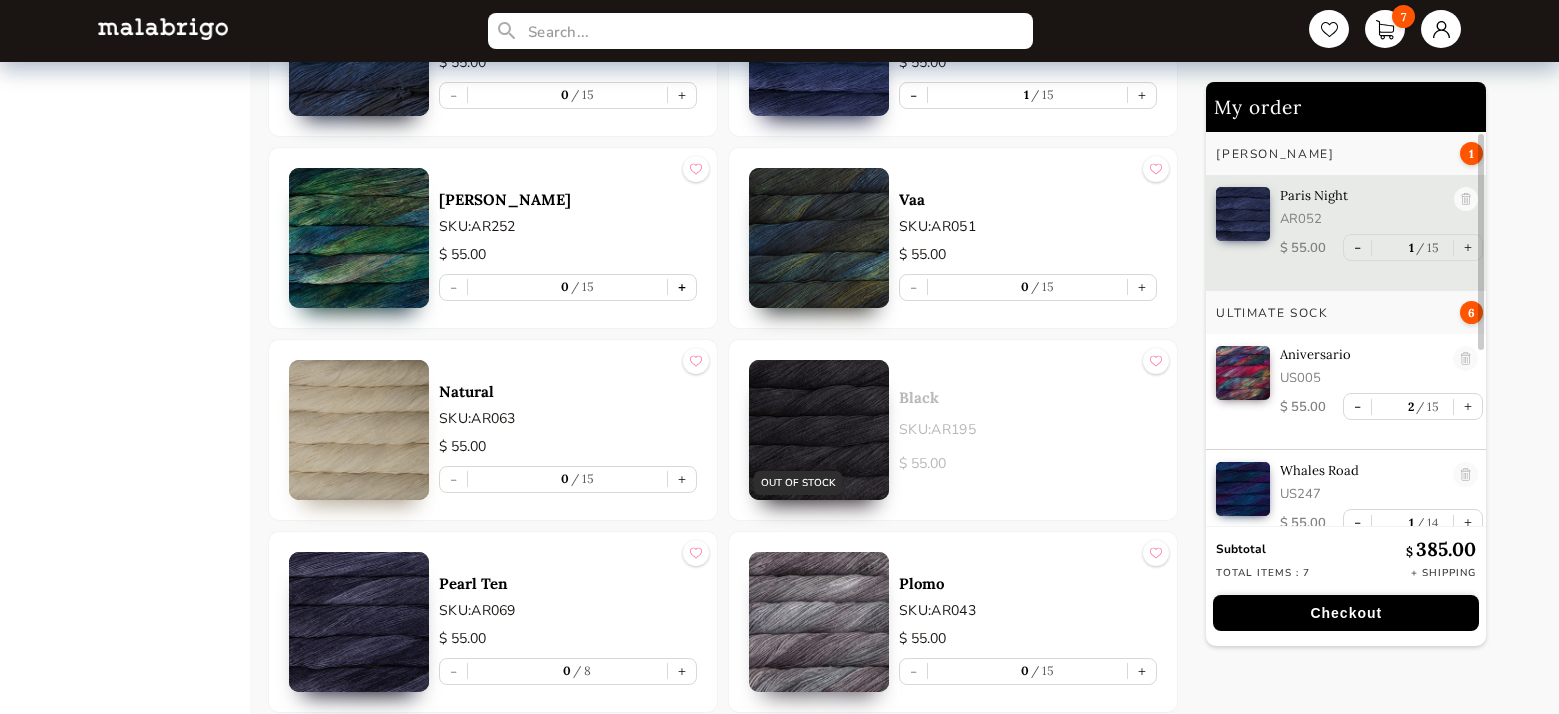 click on "+" at bounding box center [682, 287] 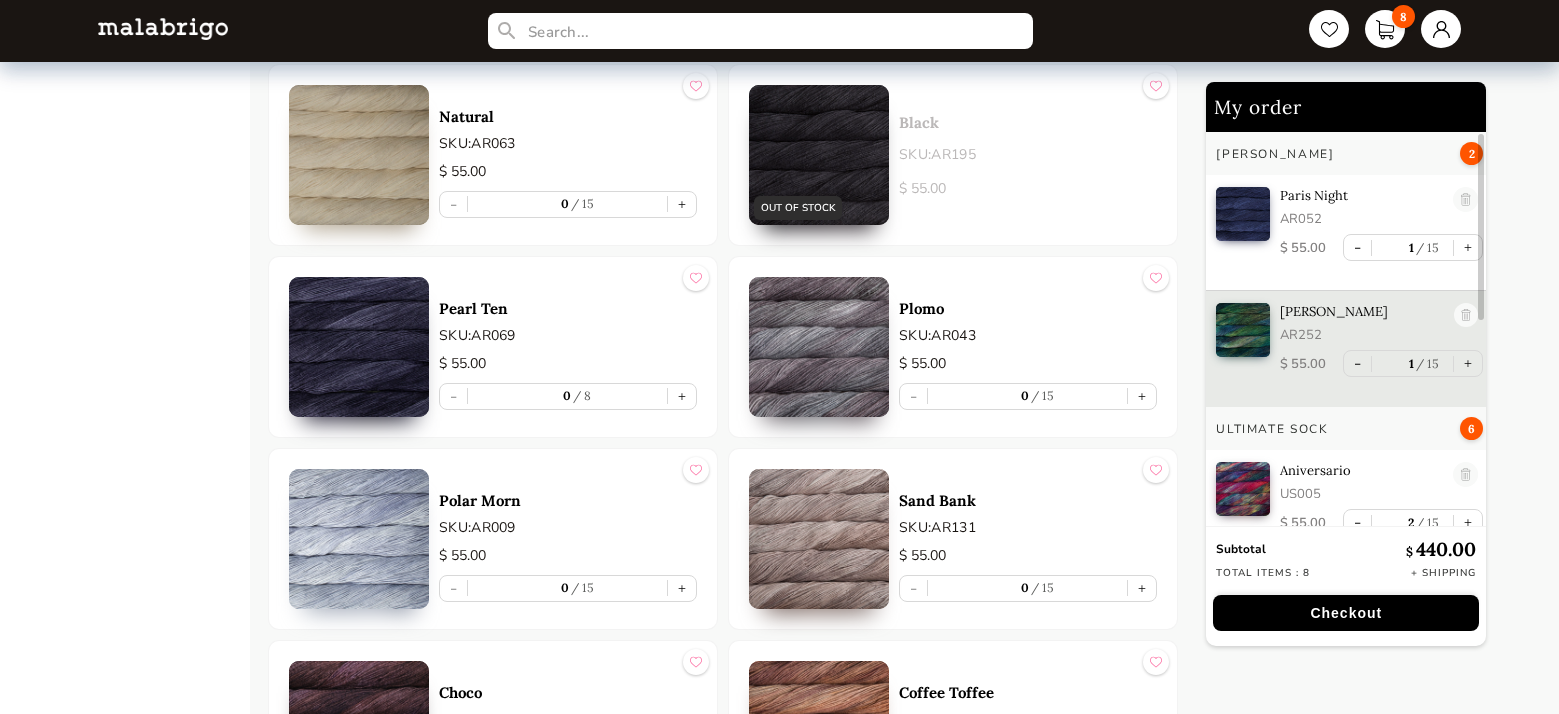 scroll, scrollTop: 7681, scrollLeft: 0, axis: vertical 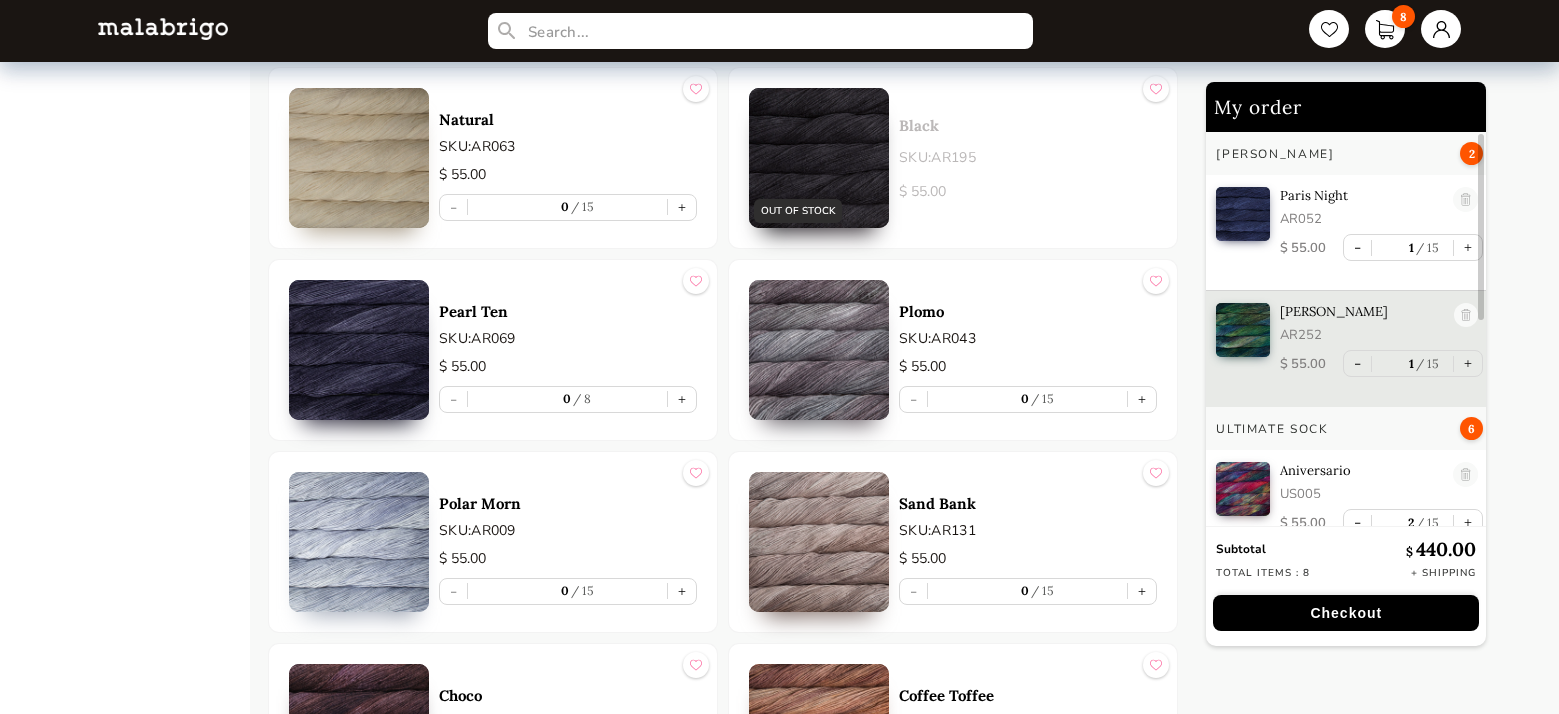 click on "Checkout" at bounding box center (1346, 613) 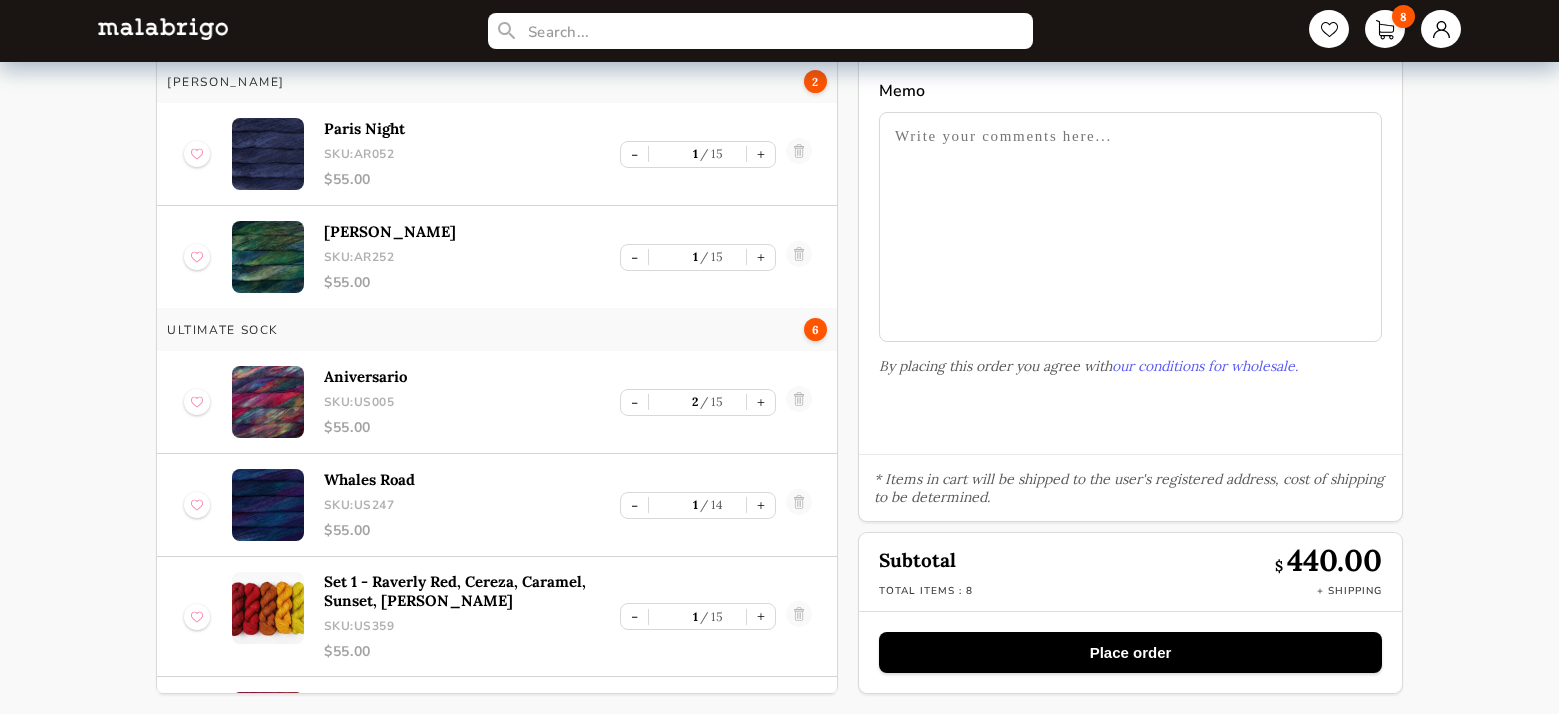 scroll, scrollTop: 106, scrollLeft: 0, axis: vertical 